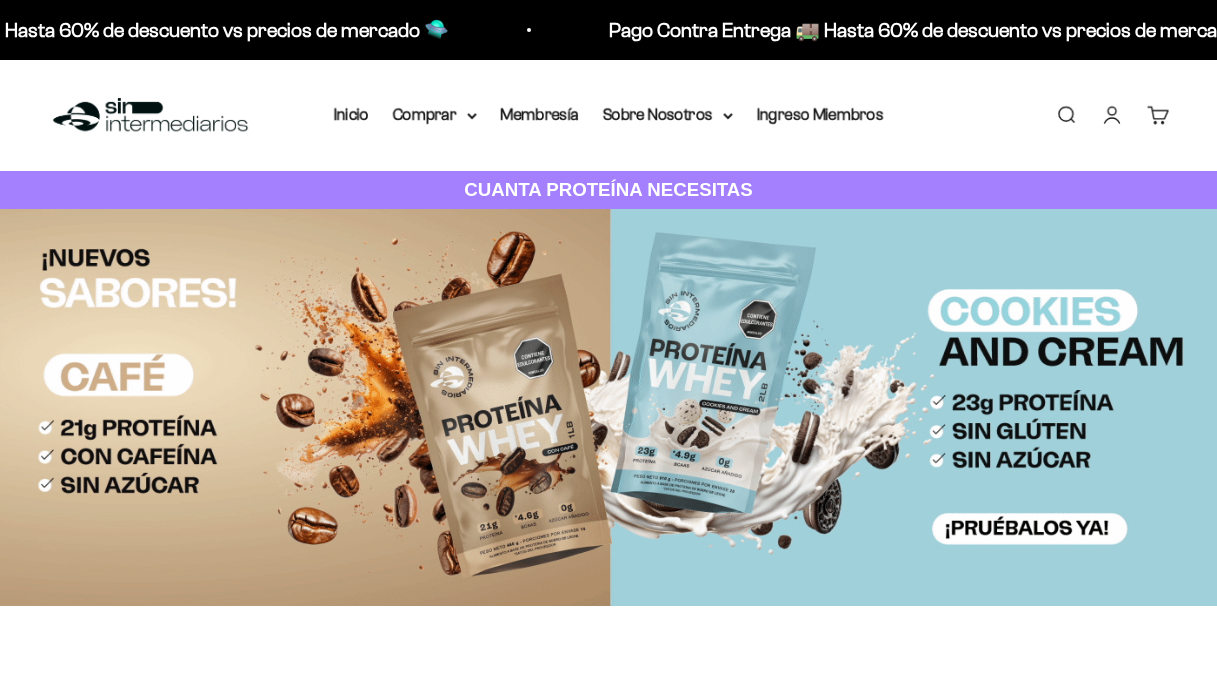 scroll, scrollTop: 0, scrollLeft: 0, axis: both 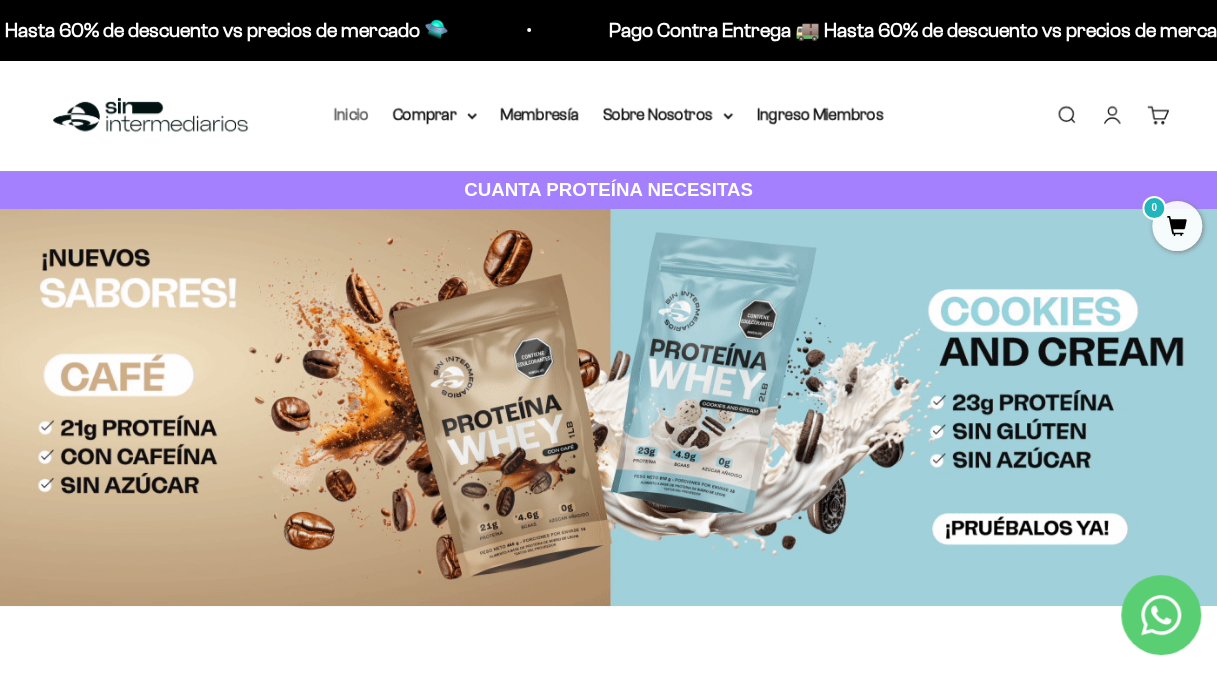 click on "Inicio" at bounding box center (351, 114) 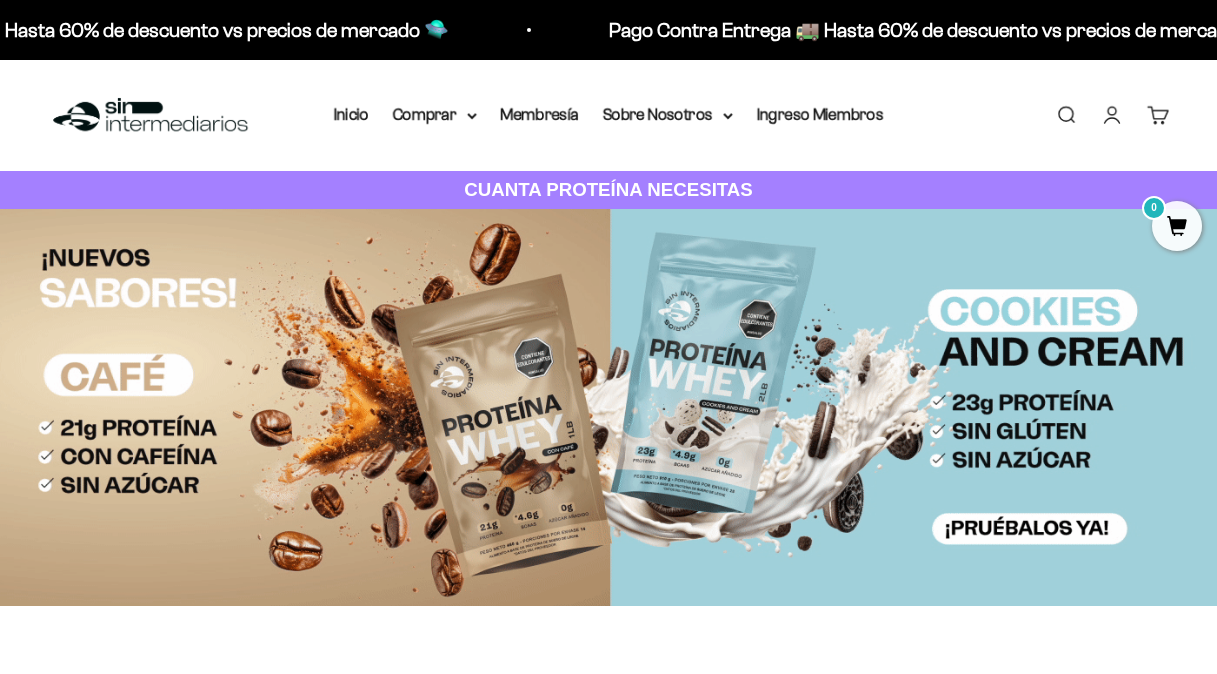 scroll, scrollTop: 700, scrollLeft: 0, axis: vertical 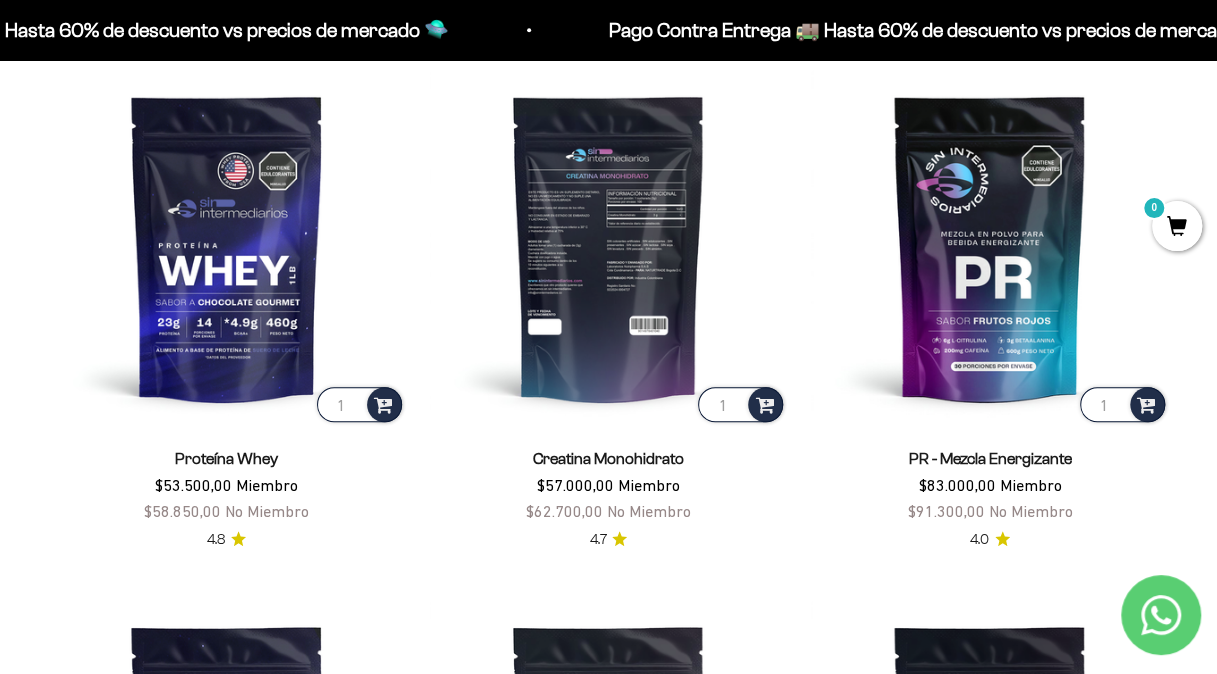click at bounding box center [609, 248] 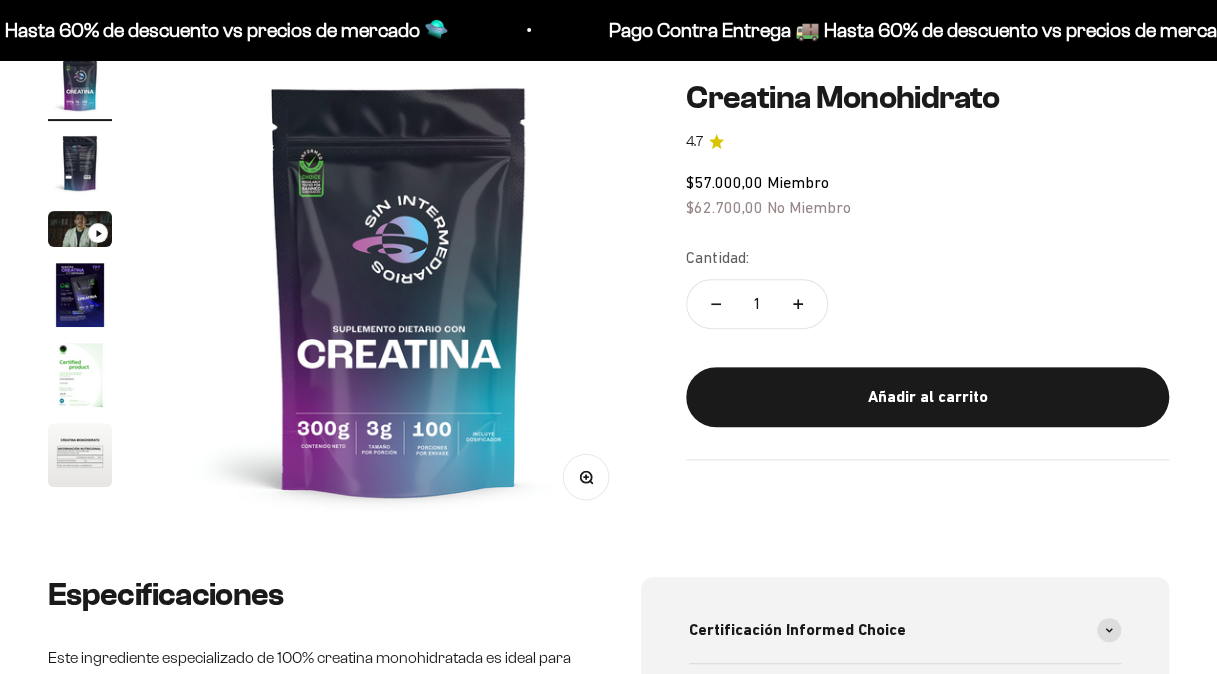 scroll, scrollTop: 300, scrollLeft: 0, axis: vertical 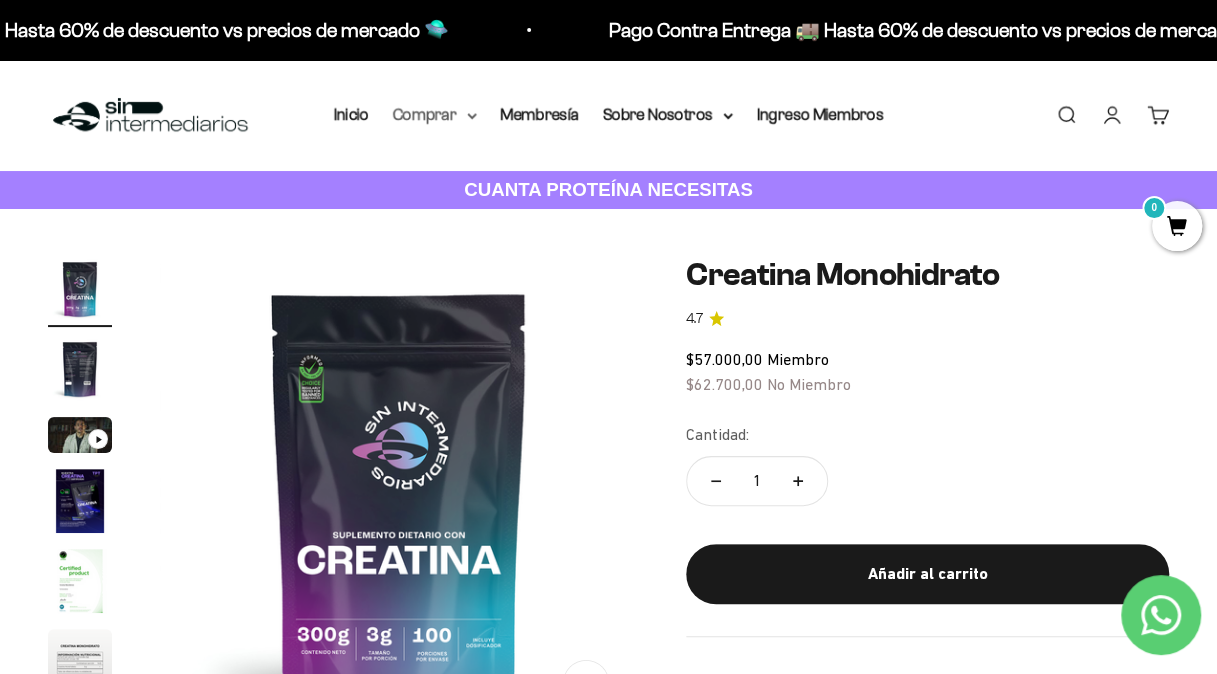 click on "Comprar" at bounding box center (435, 115) 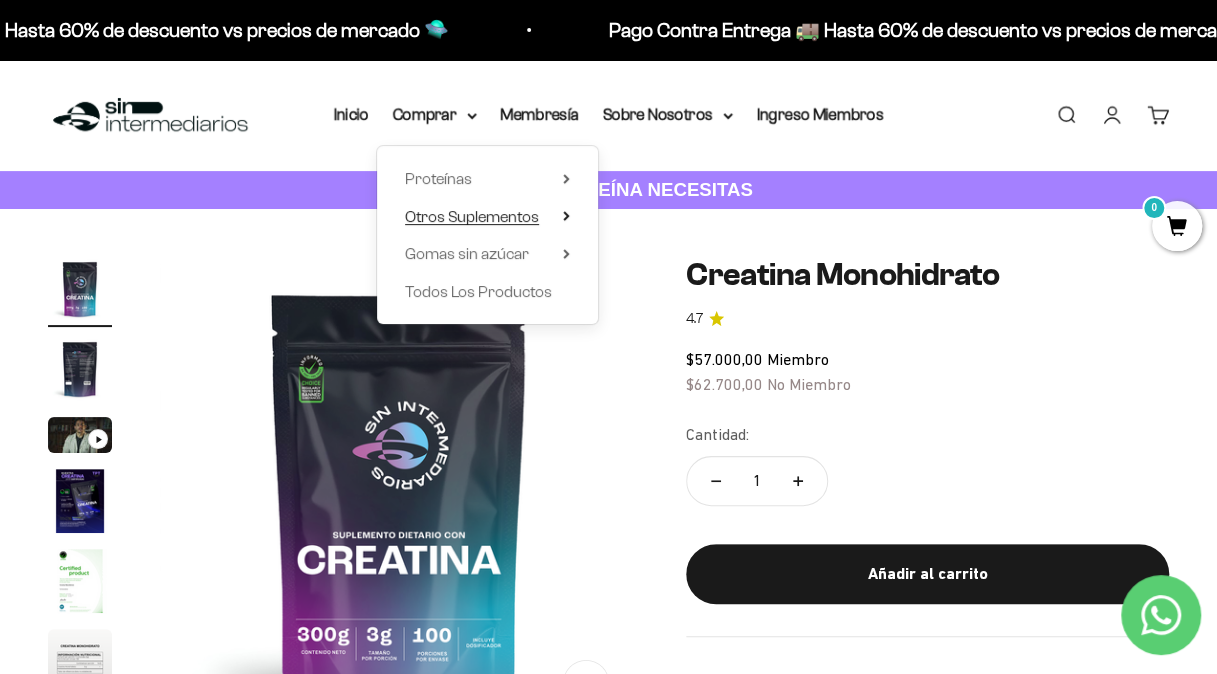 click on "Otros Suplementos" at bounding box center (472, 216) 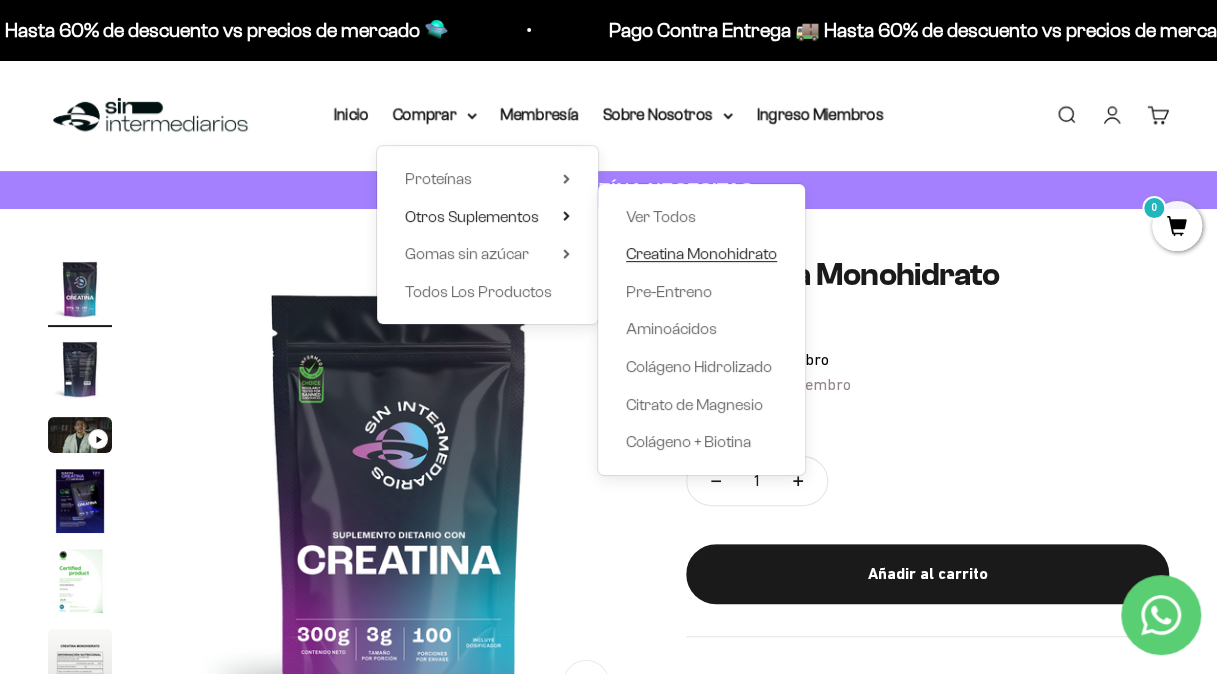 click on "Creatina Monohidrato" at bounding box center [701, 253] 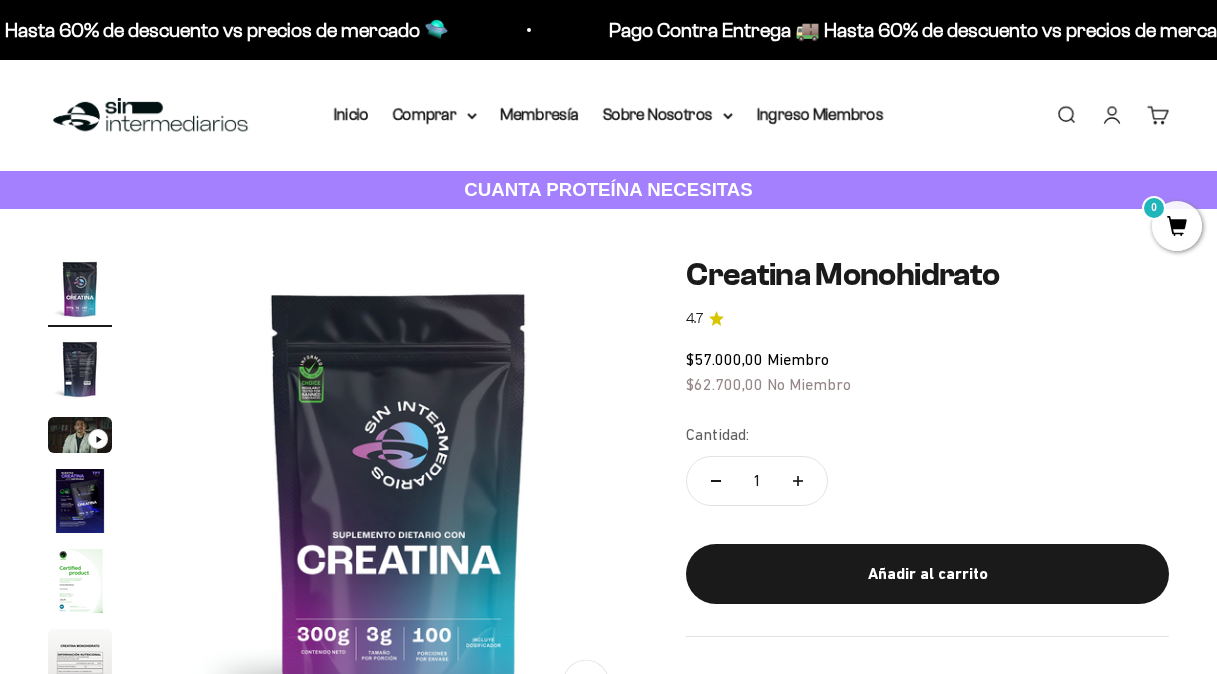 scroll, scrollTop: 0, scrollLeft: 0, axis: both 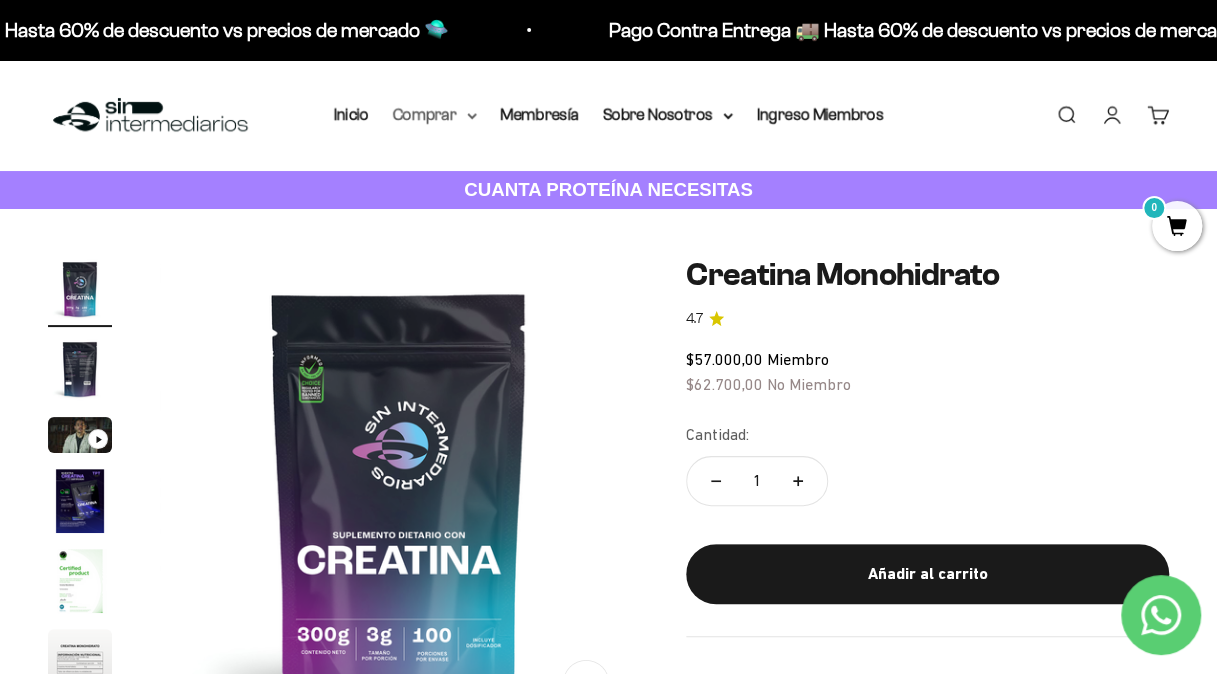click on "Comprar" at bounding box center (435, 115) 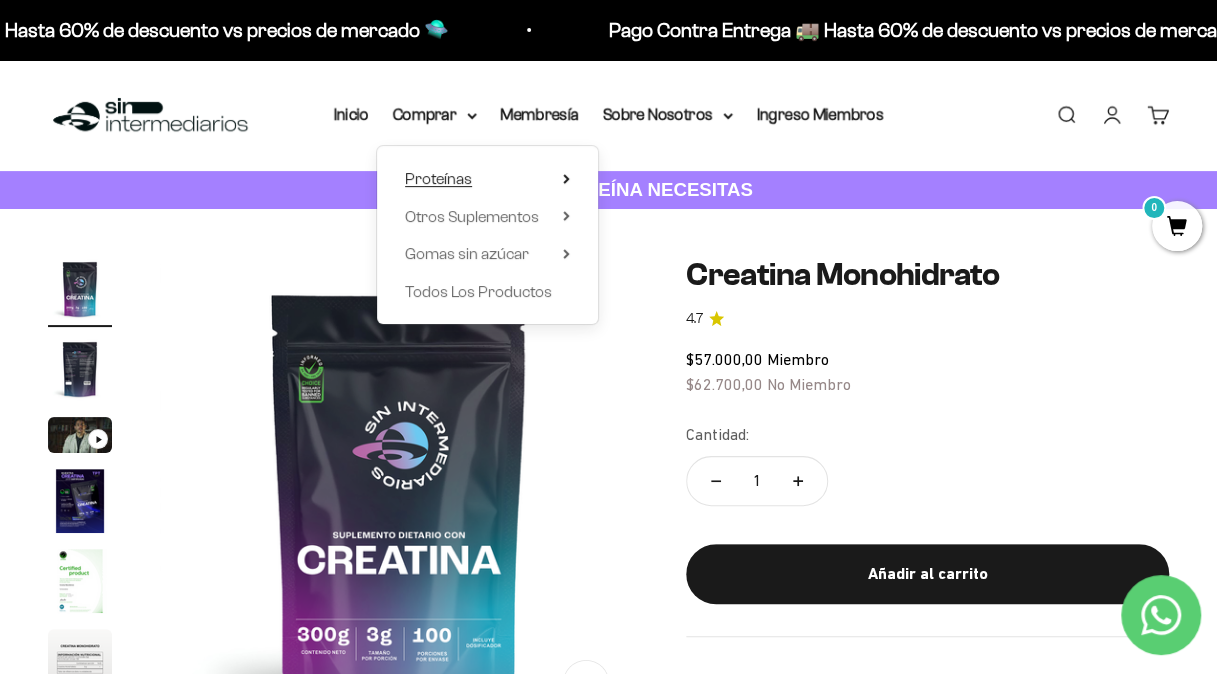 click on "Proteínas" at bounding box center [487, 179] 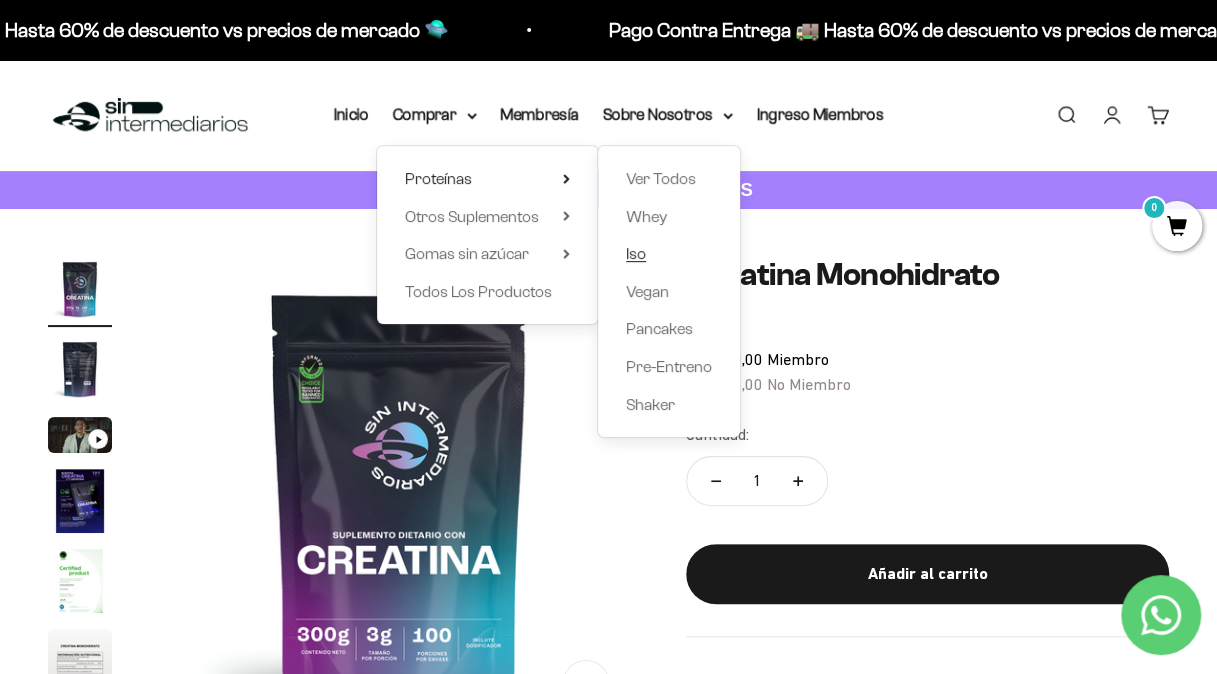 click on "Iso" at bounding box center [636, 253] 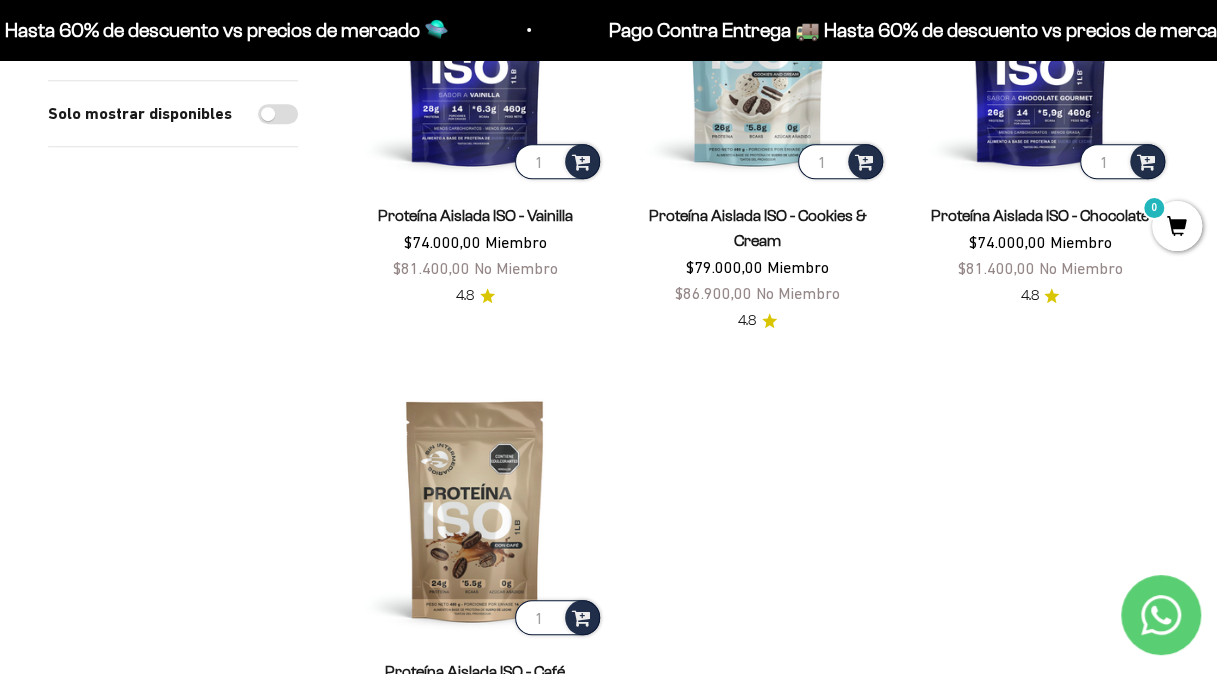 scroll, scrollTop: 200, scrollLeft: 0, axis: vertical 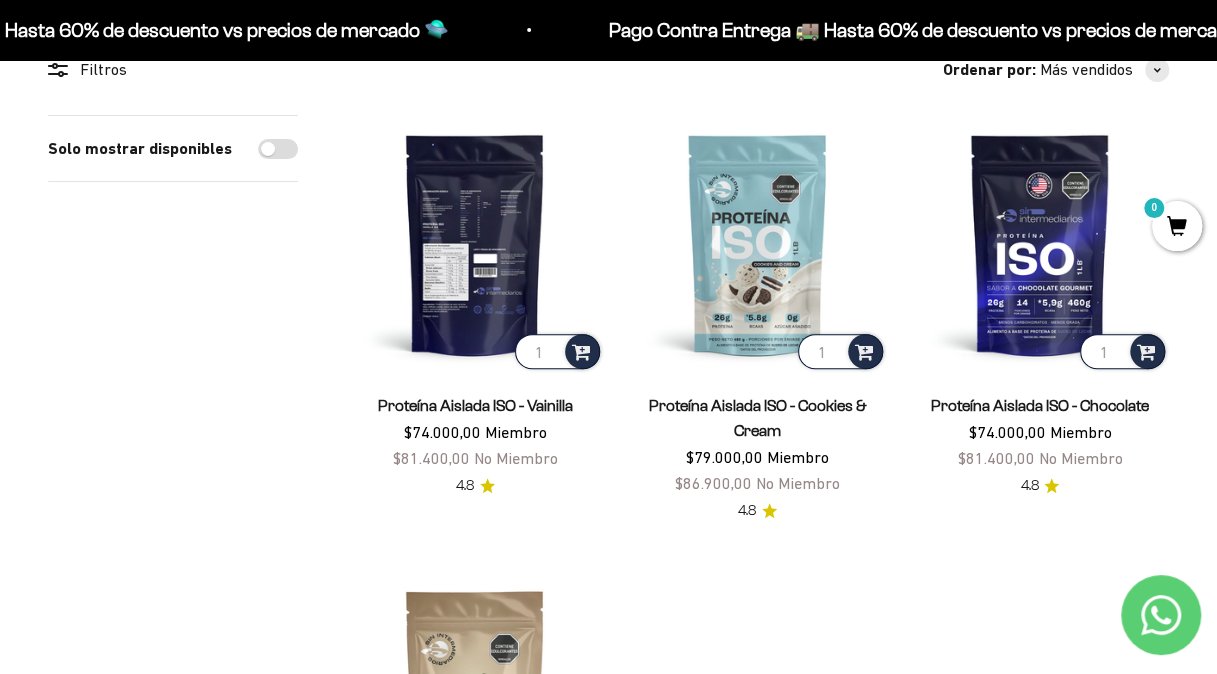 click at bounding box center (475, 244) 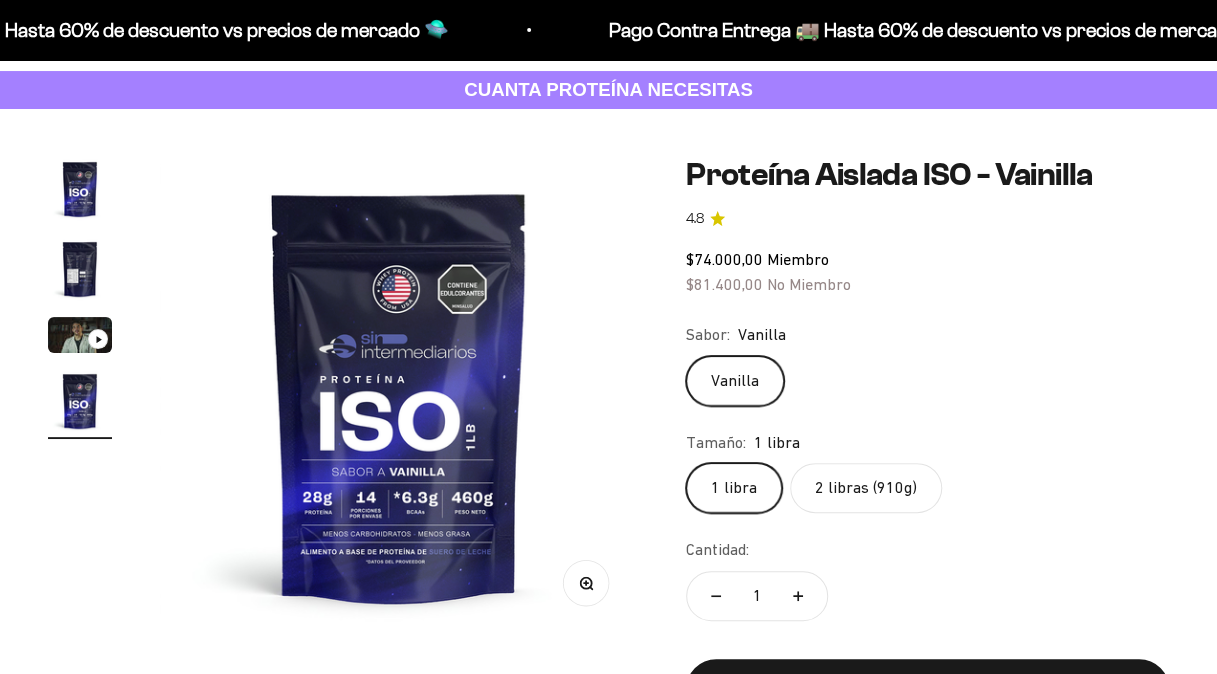 scroll, scrollTop: 100, scrollLeft: 0, axis: vertical 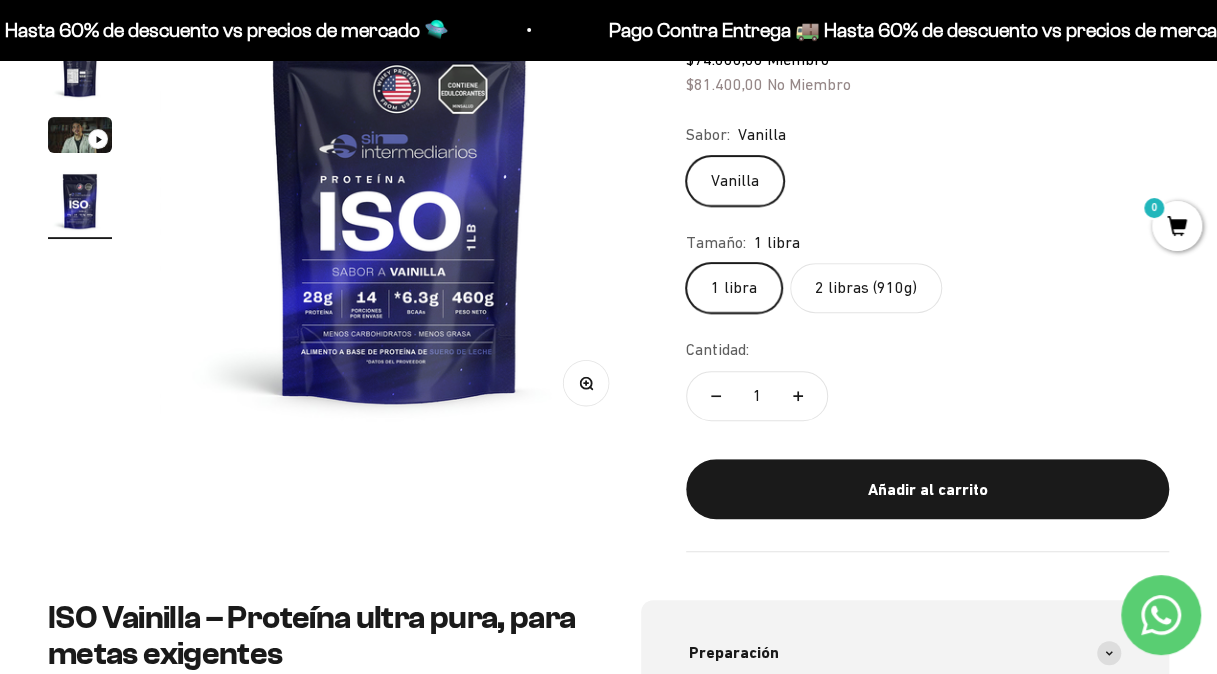click on "2 libras (910g)" 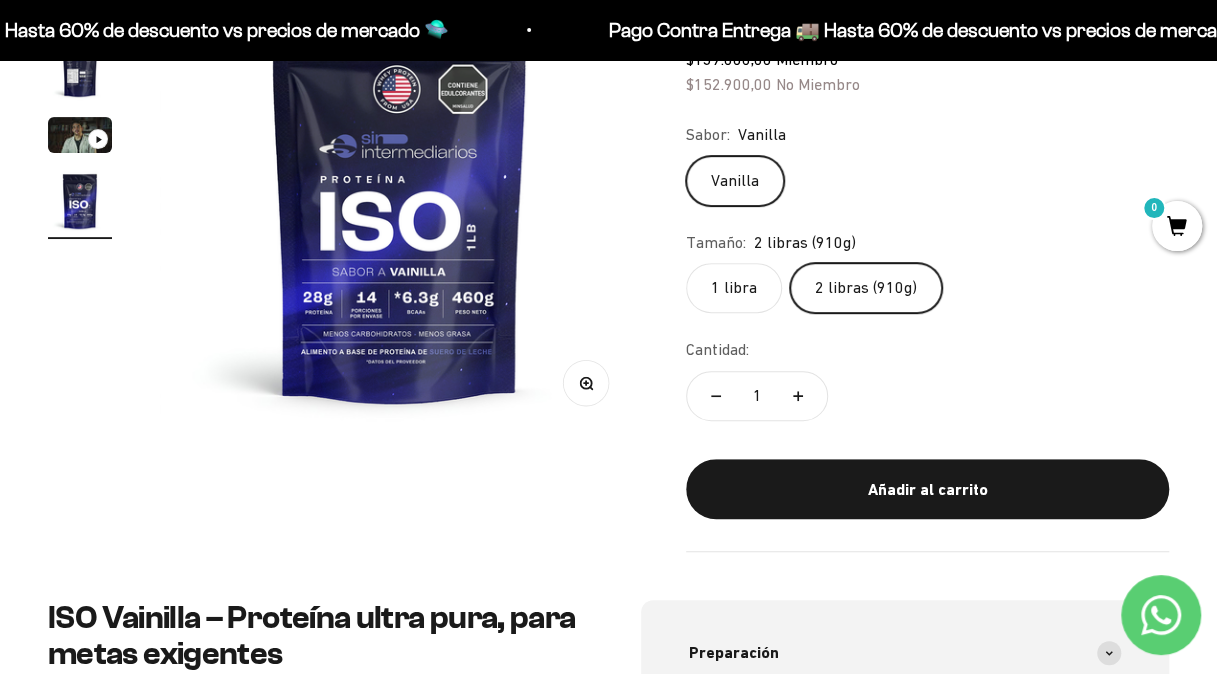 scroll, scrollTop: 0, scrollLeft: 0, axis: both 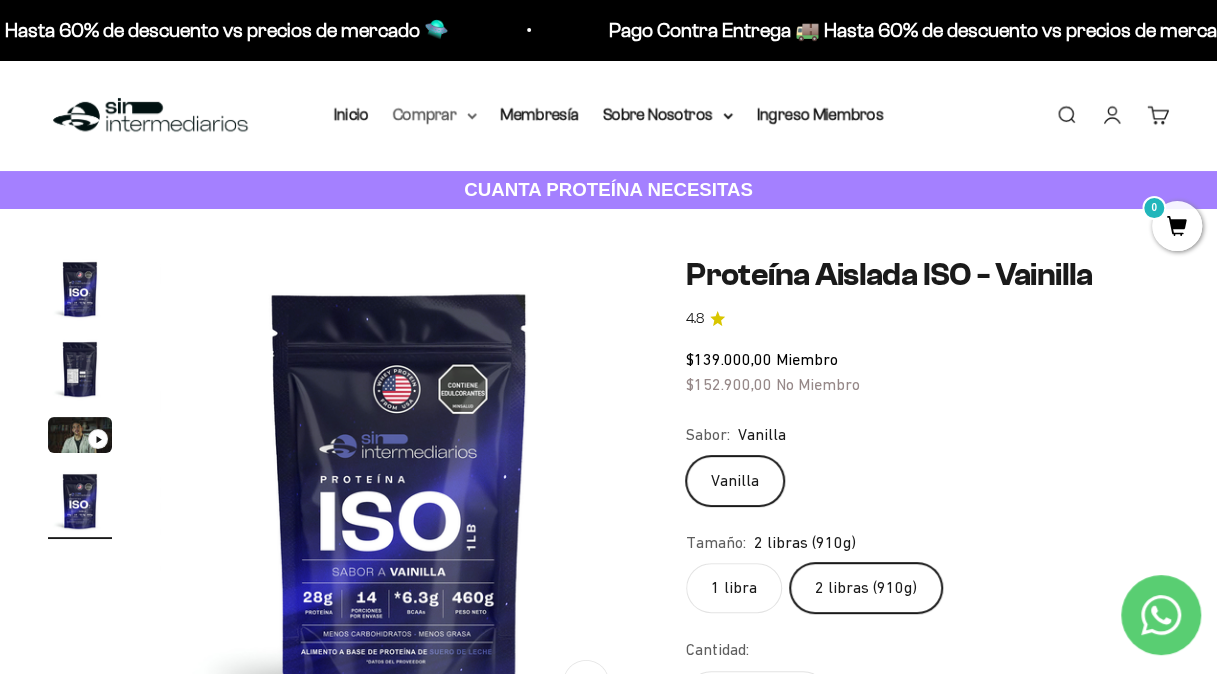 click on "Comprar" at bounding box center [435, 115] 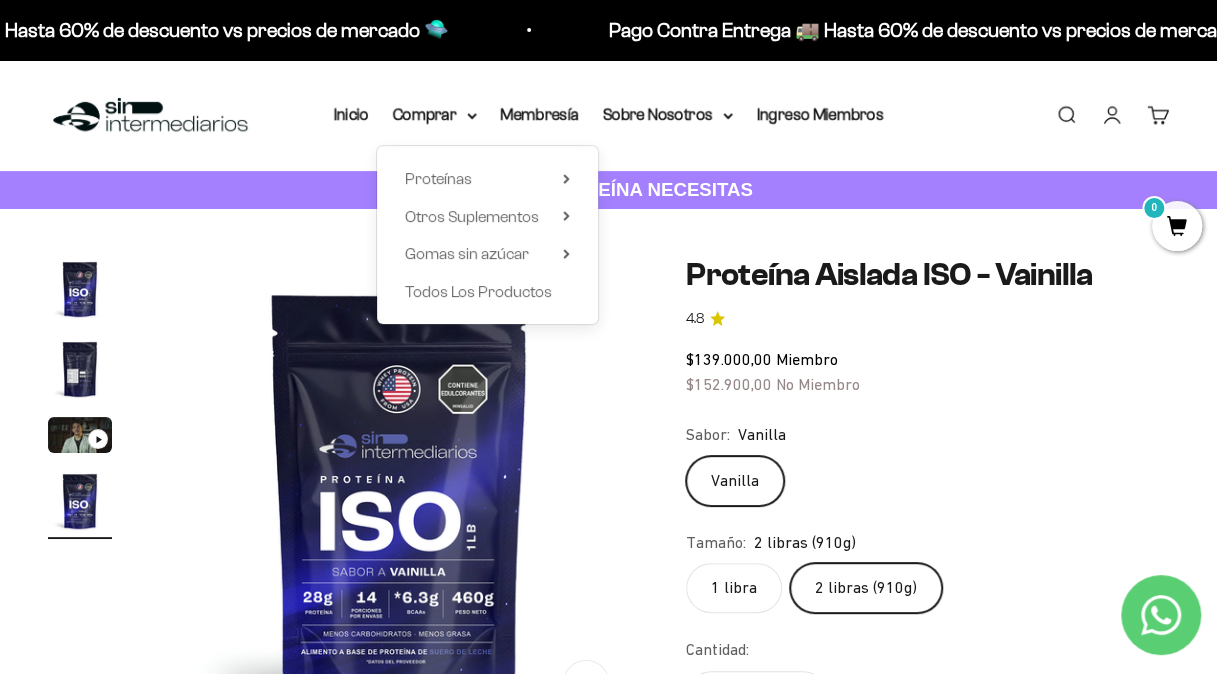 click on "Zoom
Ir al artículo 1
Ir al artículo 2
Ir al artículo 3
Ir al artículo 4
Proteína Aislada ISO - Vainilla 4.8
$139.000,00   Miembro $152.900,00   No Miembro
Sabor:
Vanilla
Vanilla
Tamaño:
2 libras (910g)
1 libra
2 libras (910g)
Cantidad:
1" at bounding box center (608, 554) 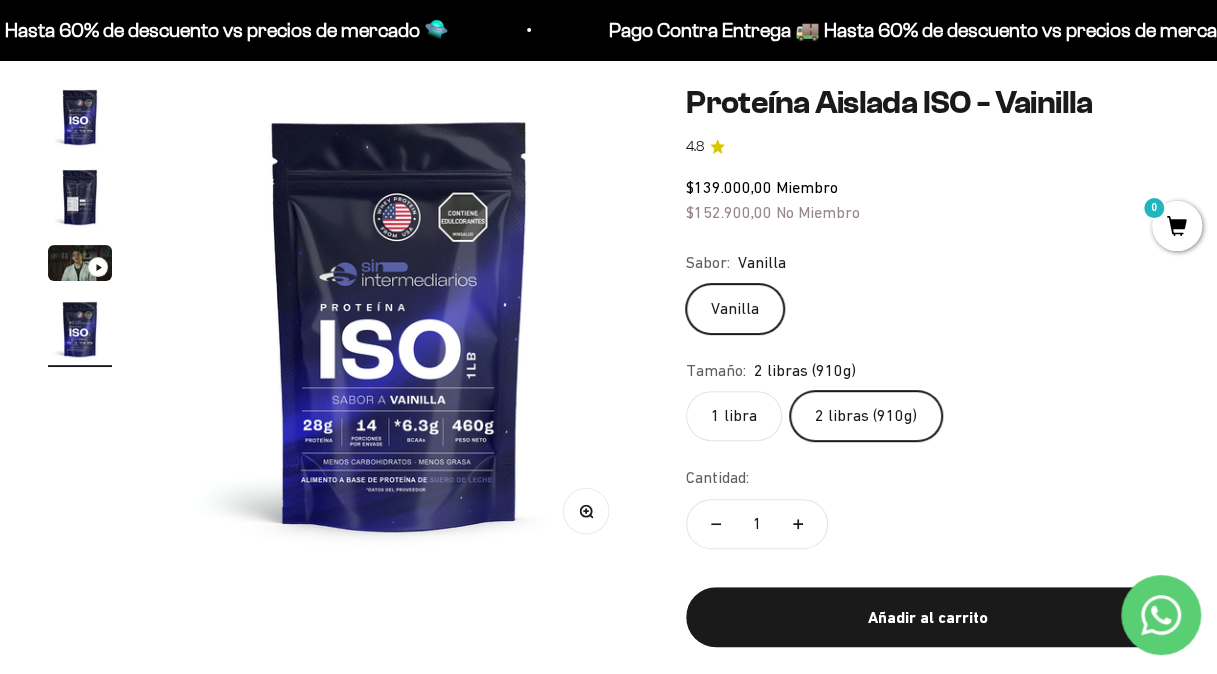 scroll, scrollTop: 100, scrollLeft: 0, axis: vertical 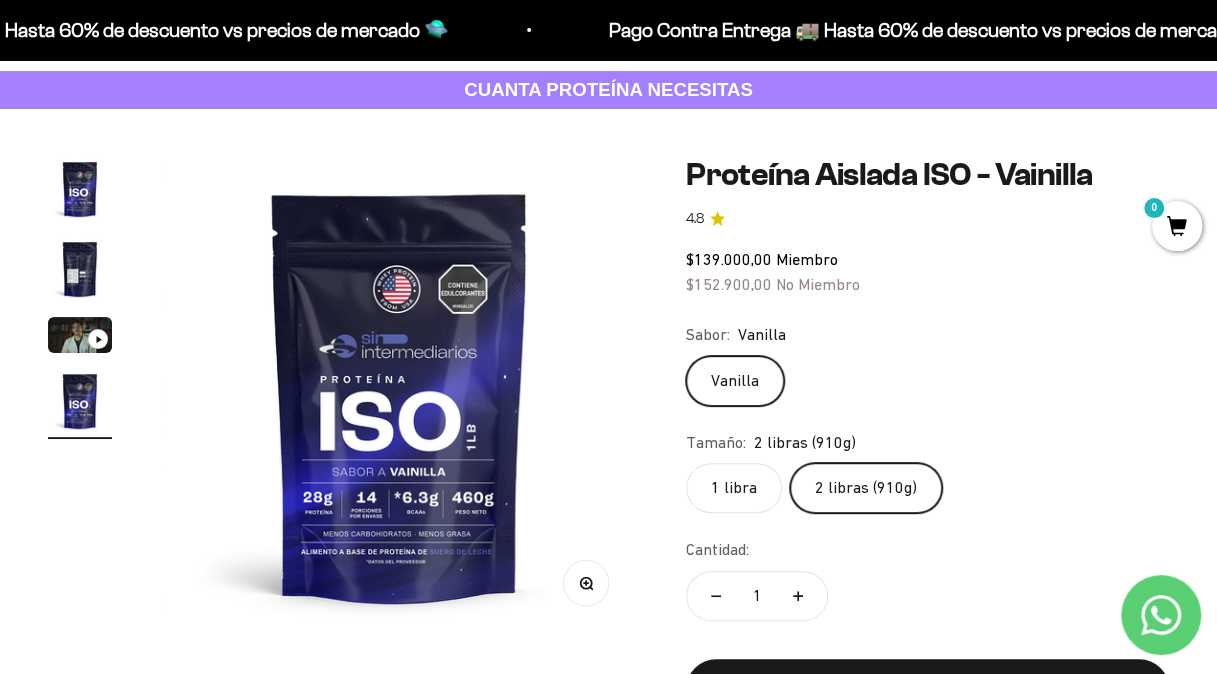 click at bounding box center (80, 269) 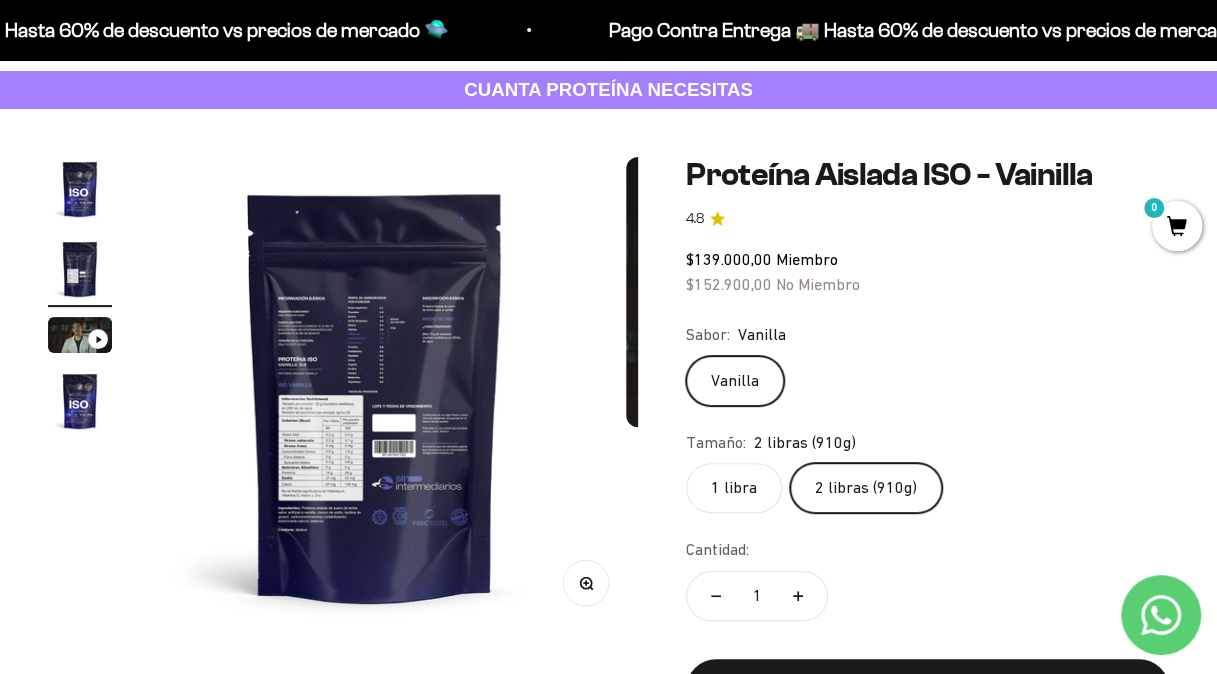 scroll, scrollTop: 0, scrollLeft: 490, axis: horizontal 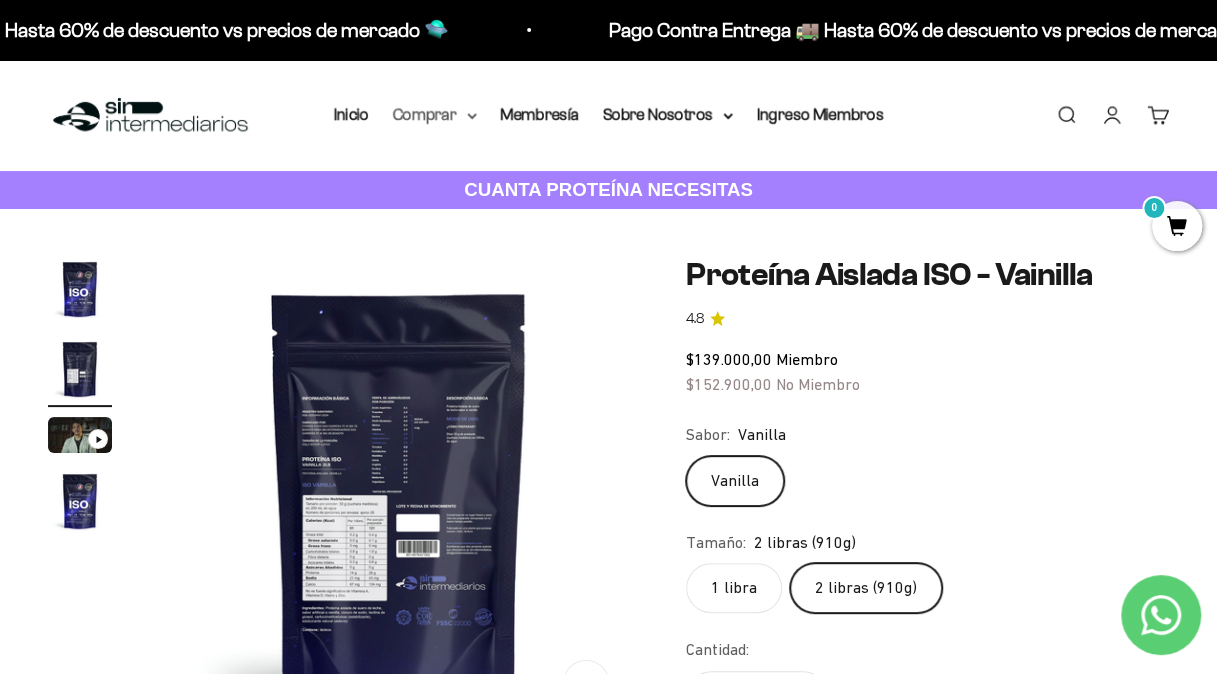 click on "Comprar" at bounding box center [435, 115] 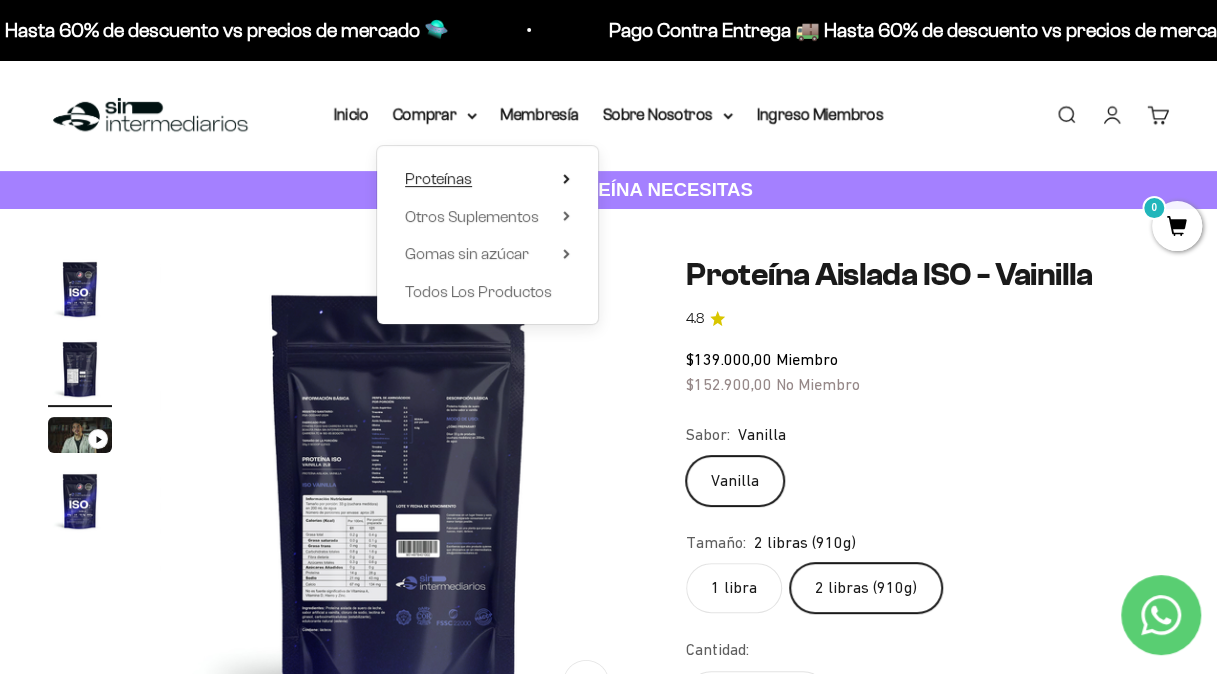 click on "Proteínas" at bounding box center [487, 179] 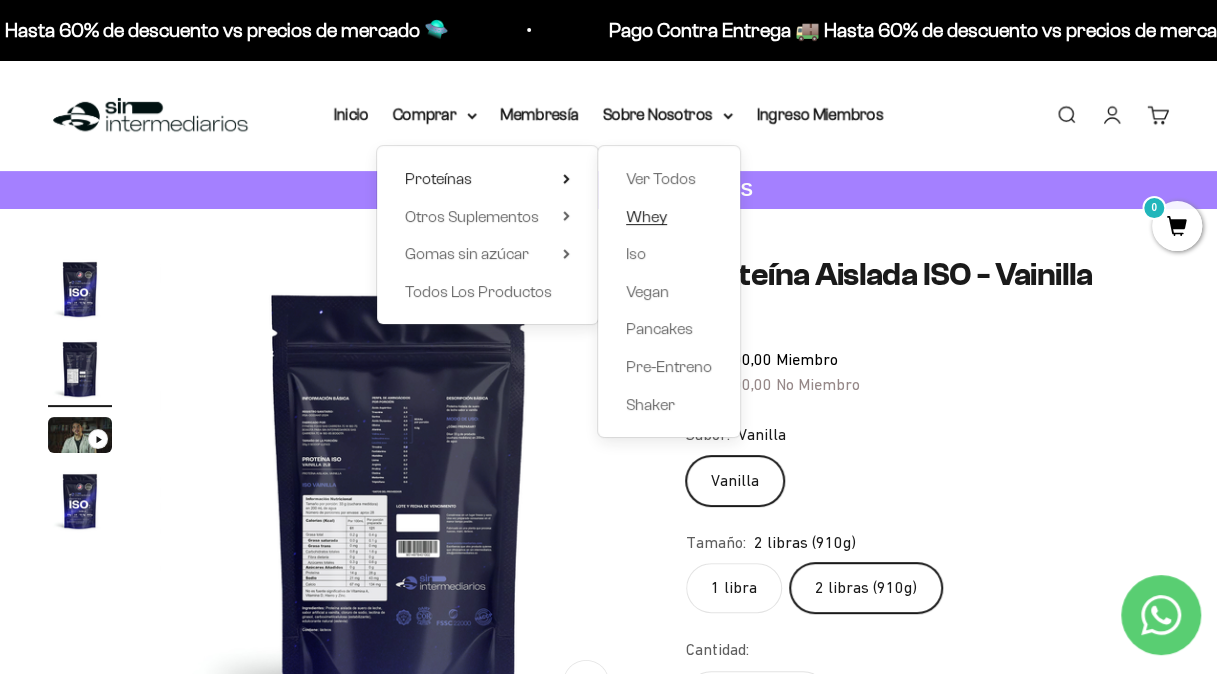 click on "Whey" at bounding box center (646, 216) 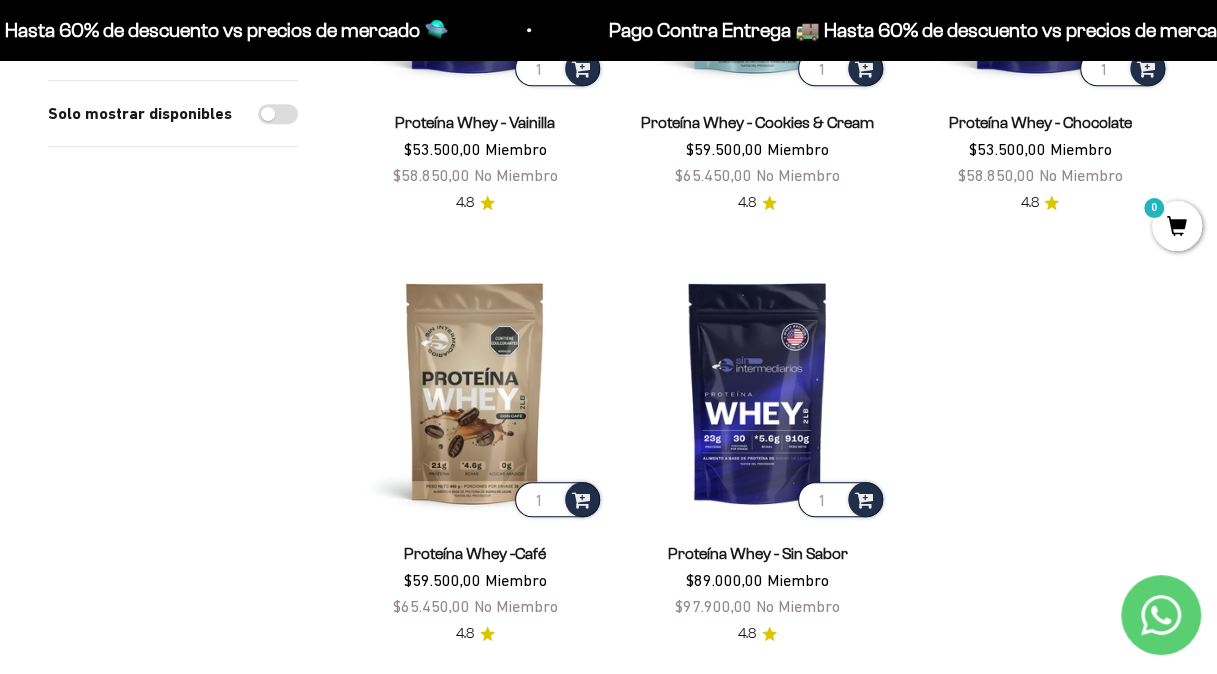 scroll, scrollTop: 600, scrollLeft: 0, axis: vertical 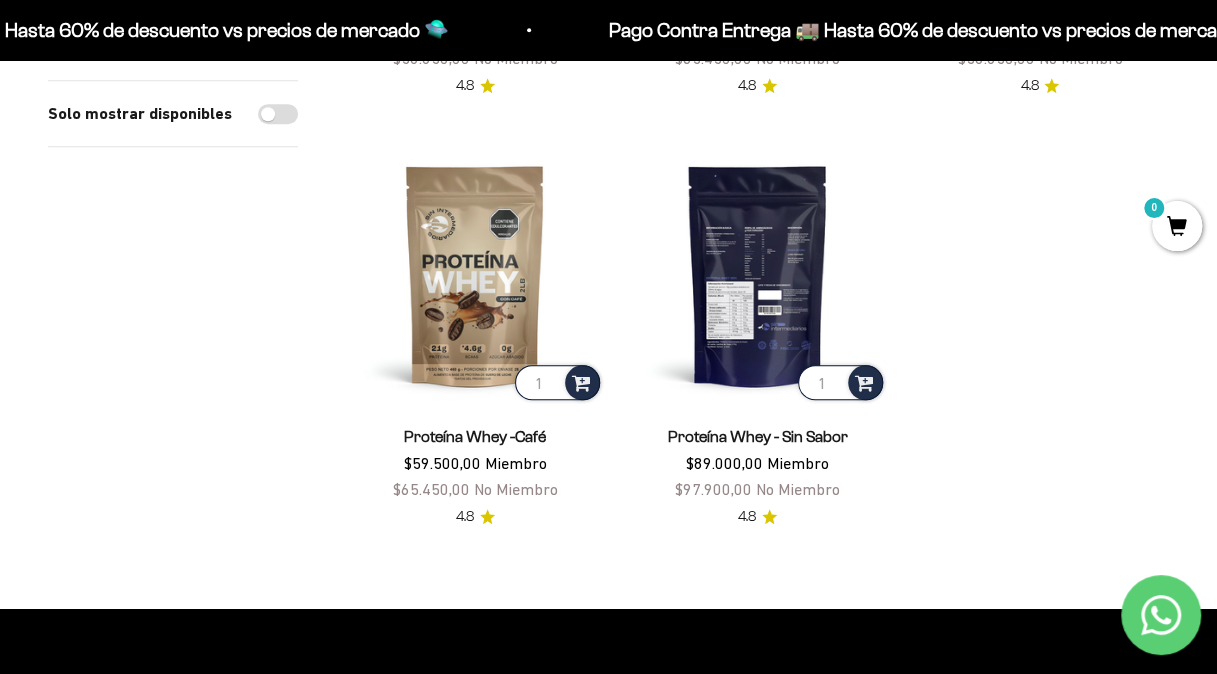 click at bounding box center [757, 275] 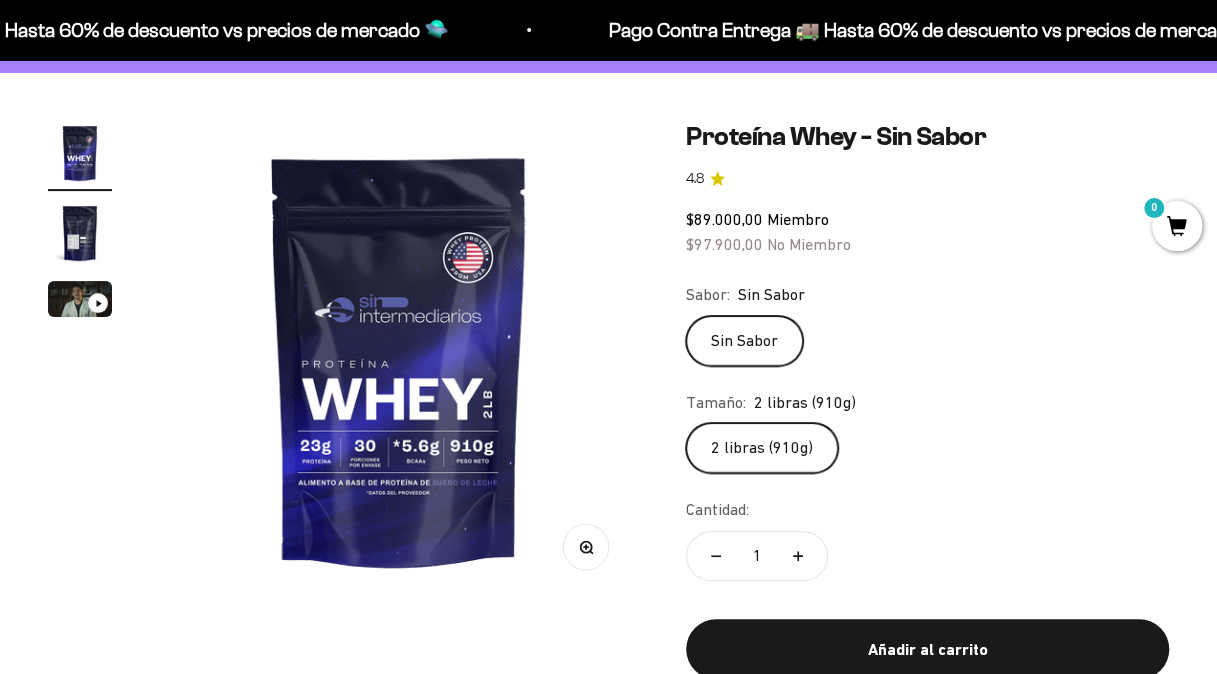 scroll, scrollTop: 200, scrollLeft: 0, axis: vertical 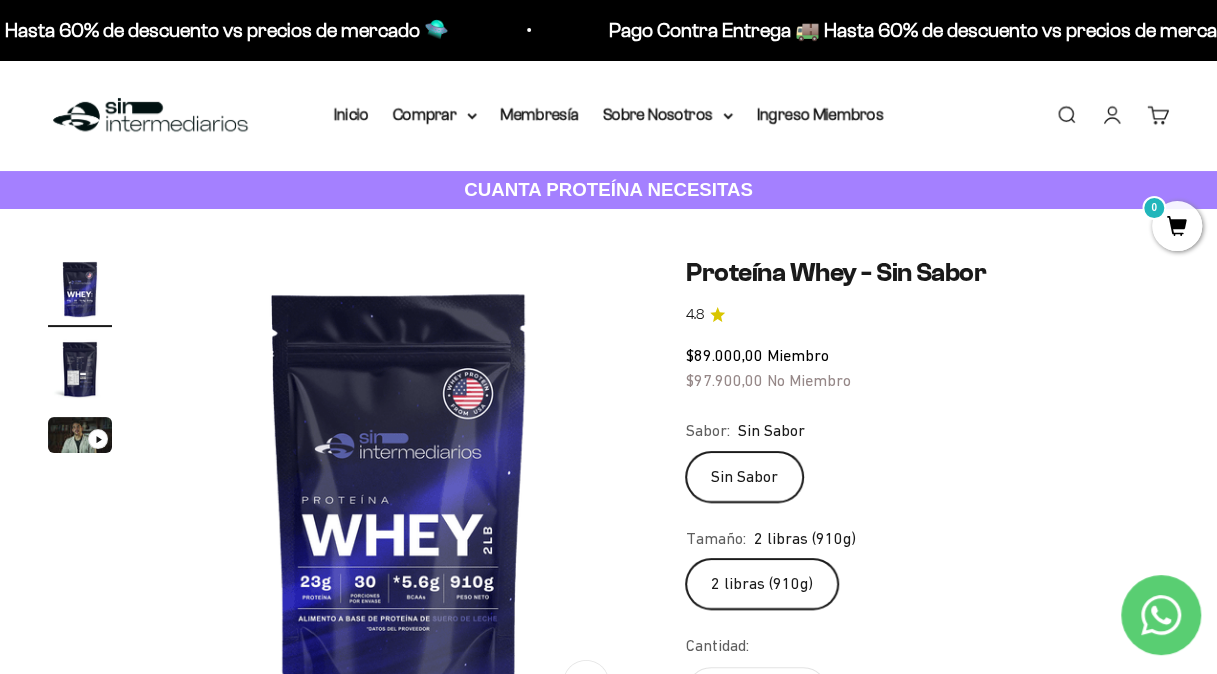 click at bounding box center (80, 369) 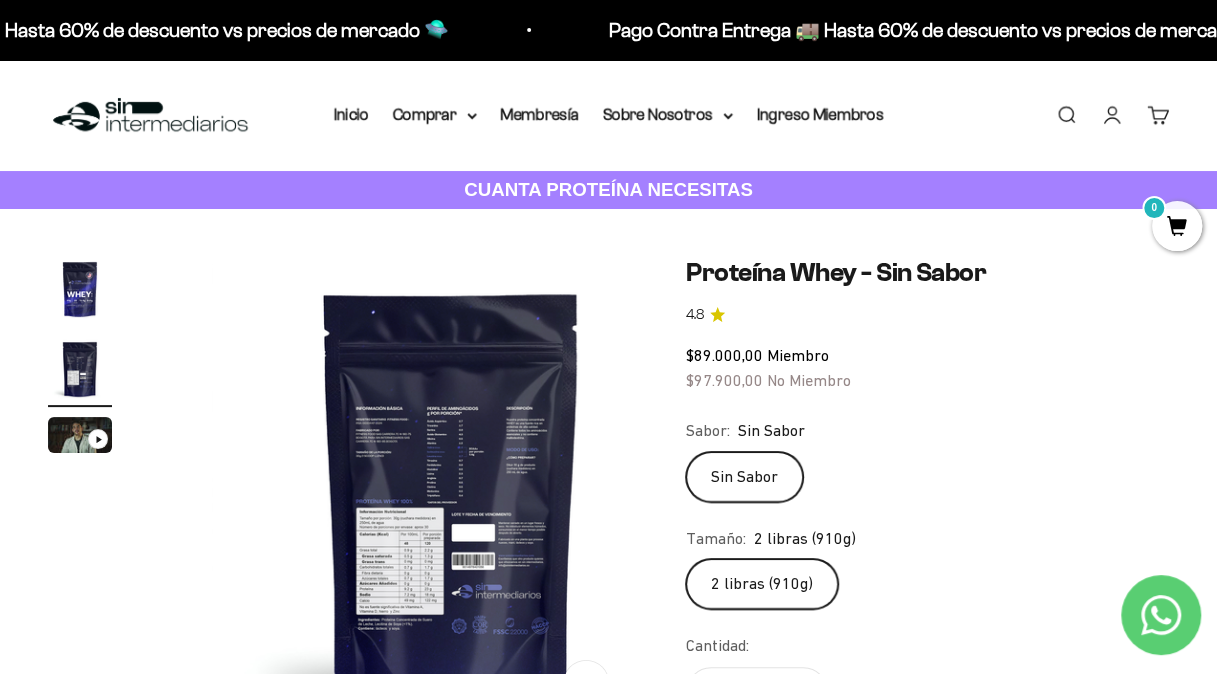 scroll, scrollTop: 0, scrollLeft: 490, axis: horizontal 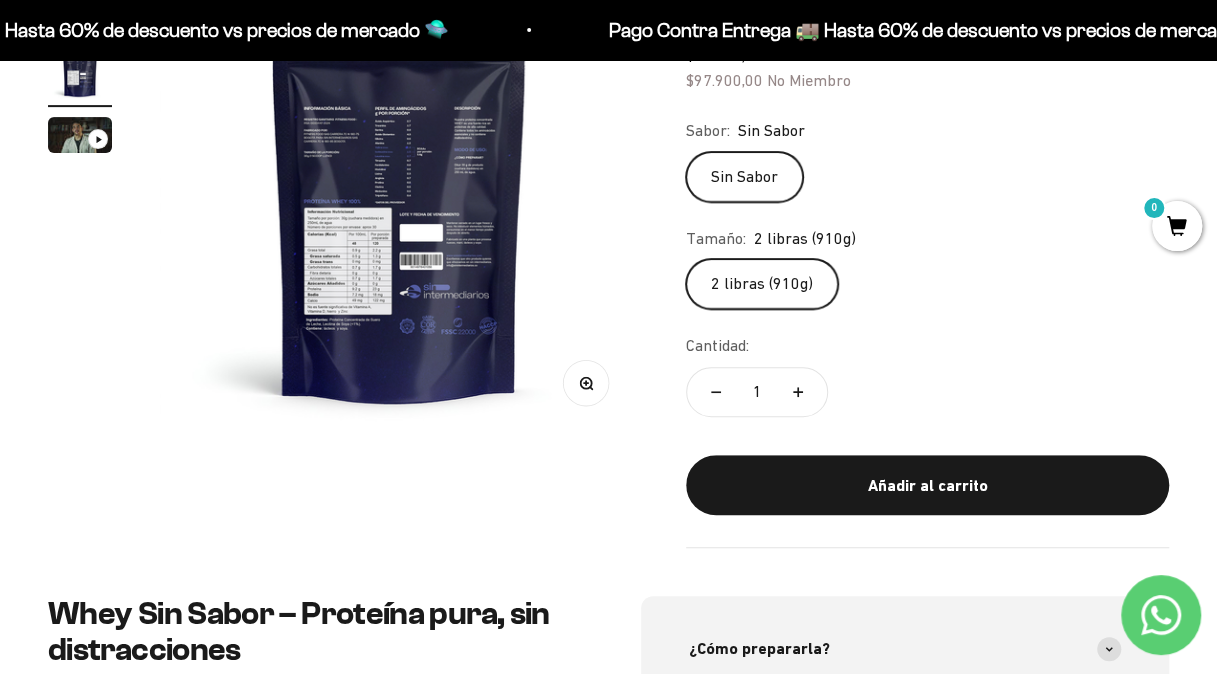 click at bounding box center (399, 196) 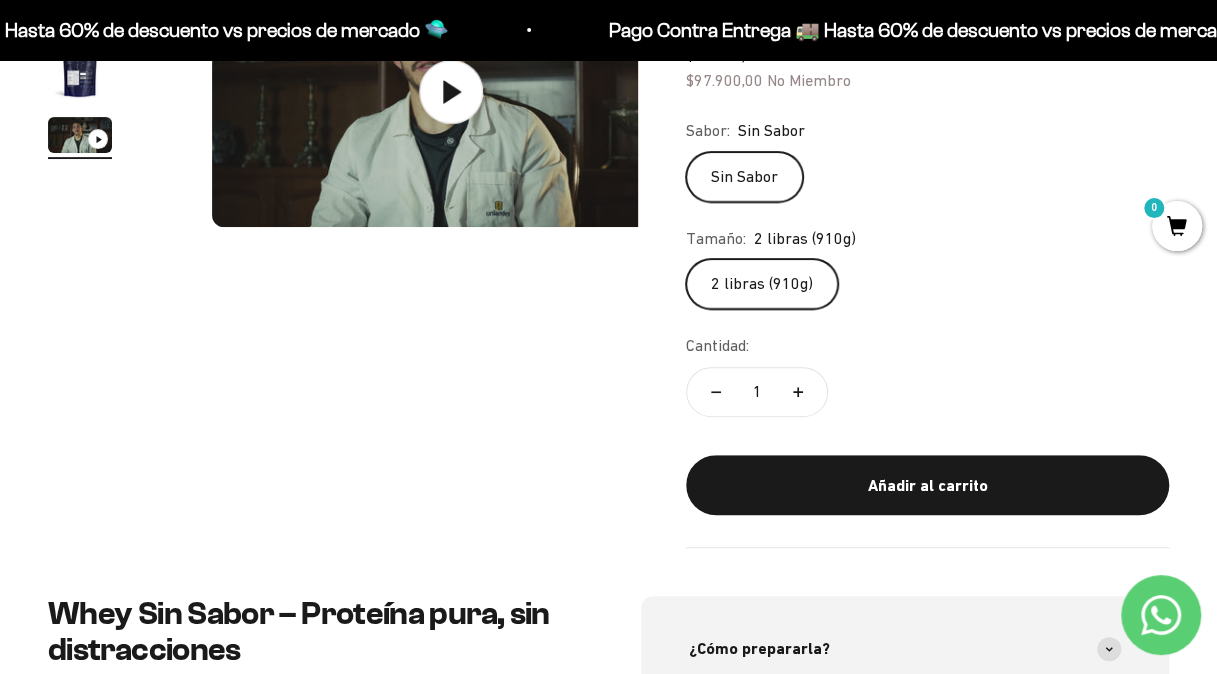 scroll, scrollTop: 0, scrollLeft: 980, axis: horizontal 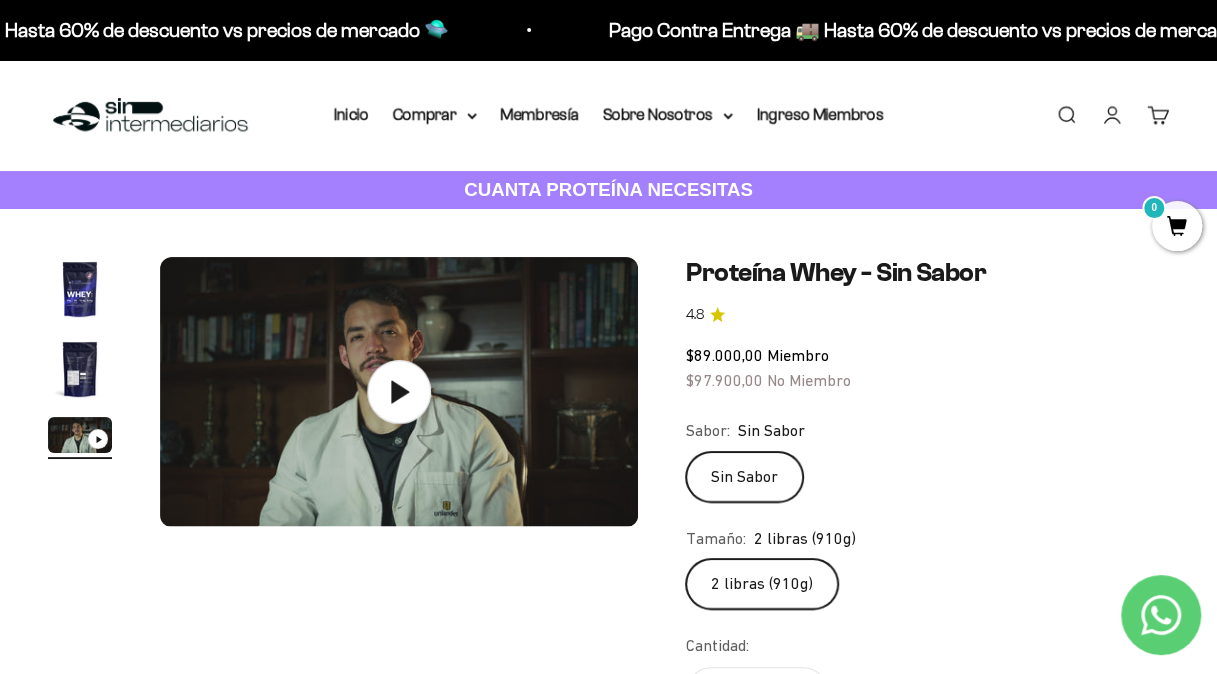 click at bounding box center (80, 369) 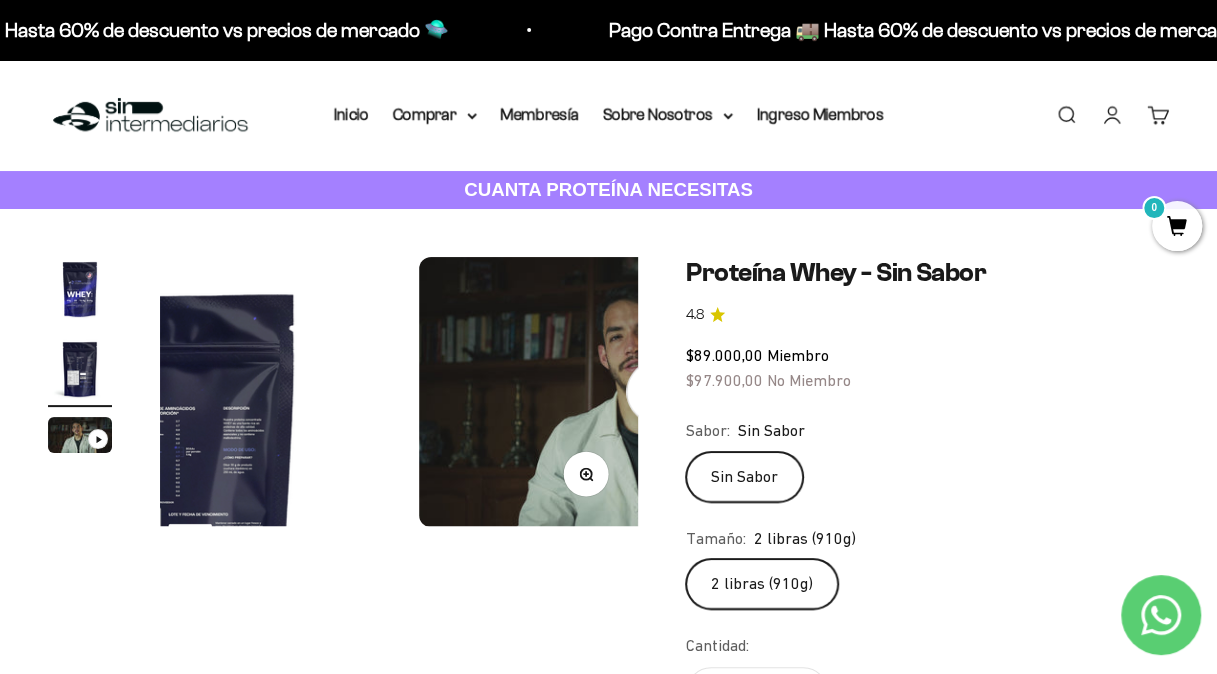 scroll, scrollTop: 0, scrollLeft: 490, axis: horizontal 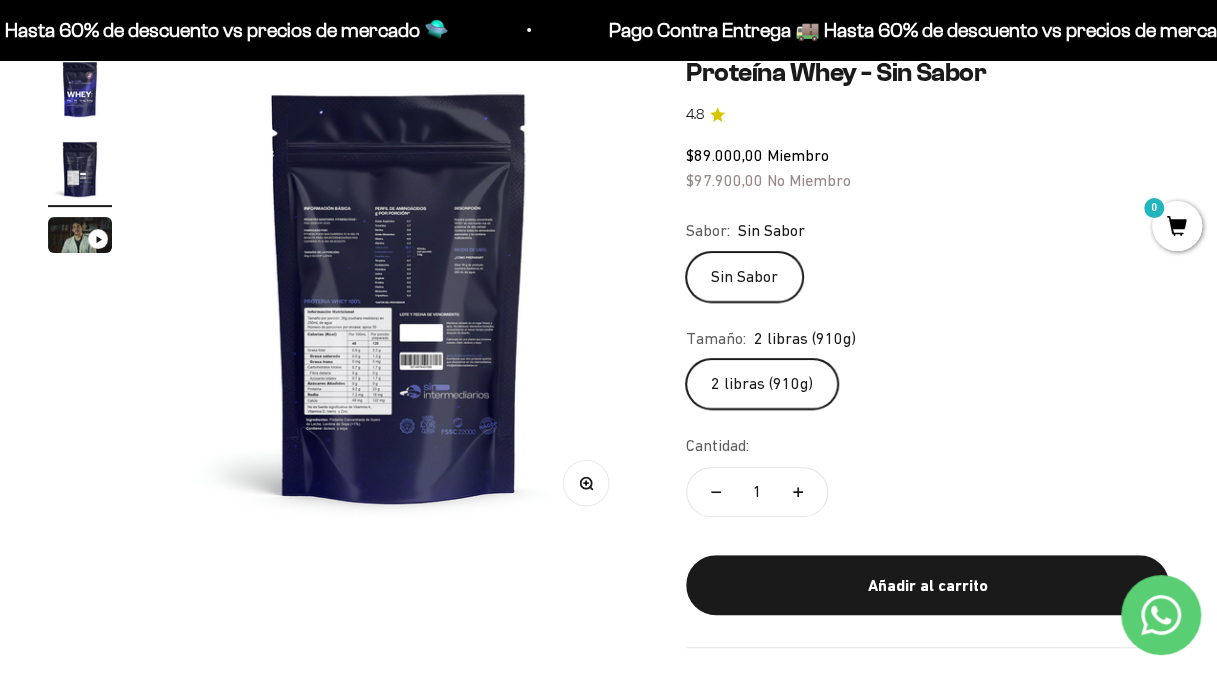 type 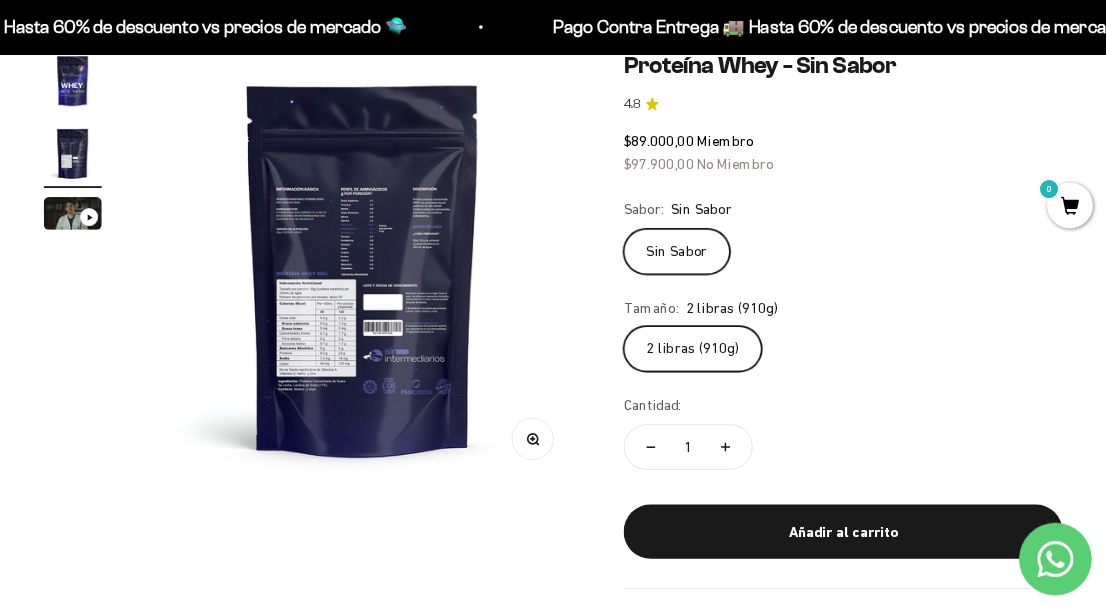 scroll, scrollTop: 199, scrollLeft: 0, axis: vertical 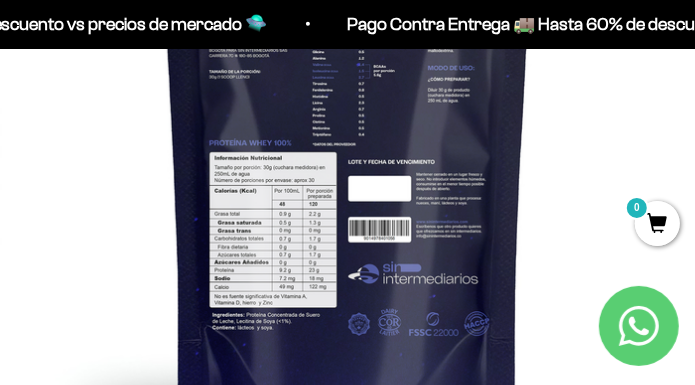 click at bounding box center [347, 135] 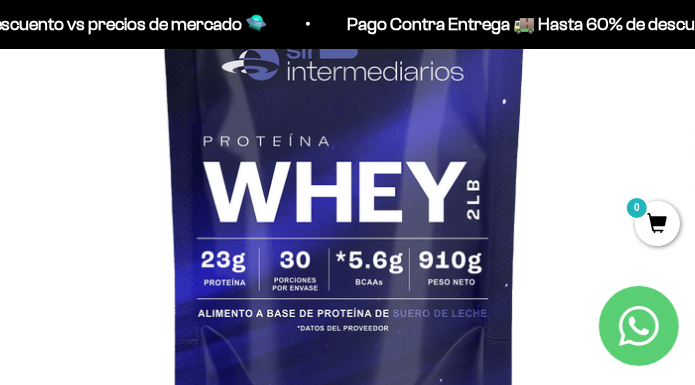 scroll, scrollTop: 0, scrollLeft: 0, axis: both 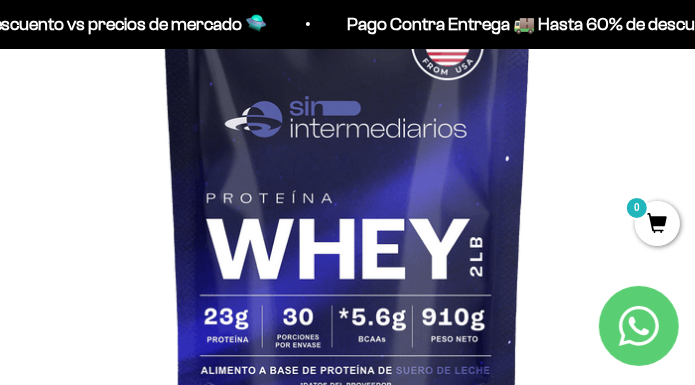 click at bounding box center [347, 192] 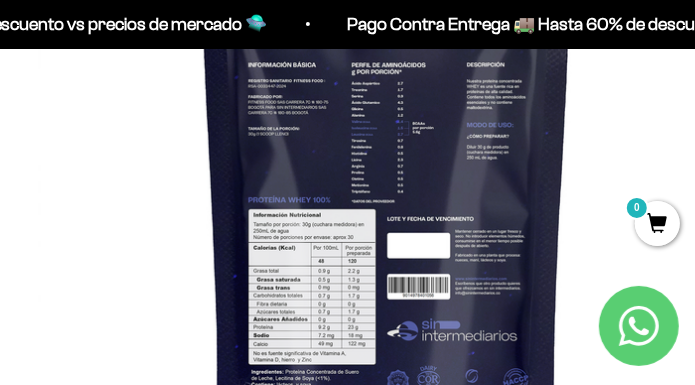 scroll, scrollTop: 0, scrollLeft: 697, axis: horizontal 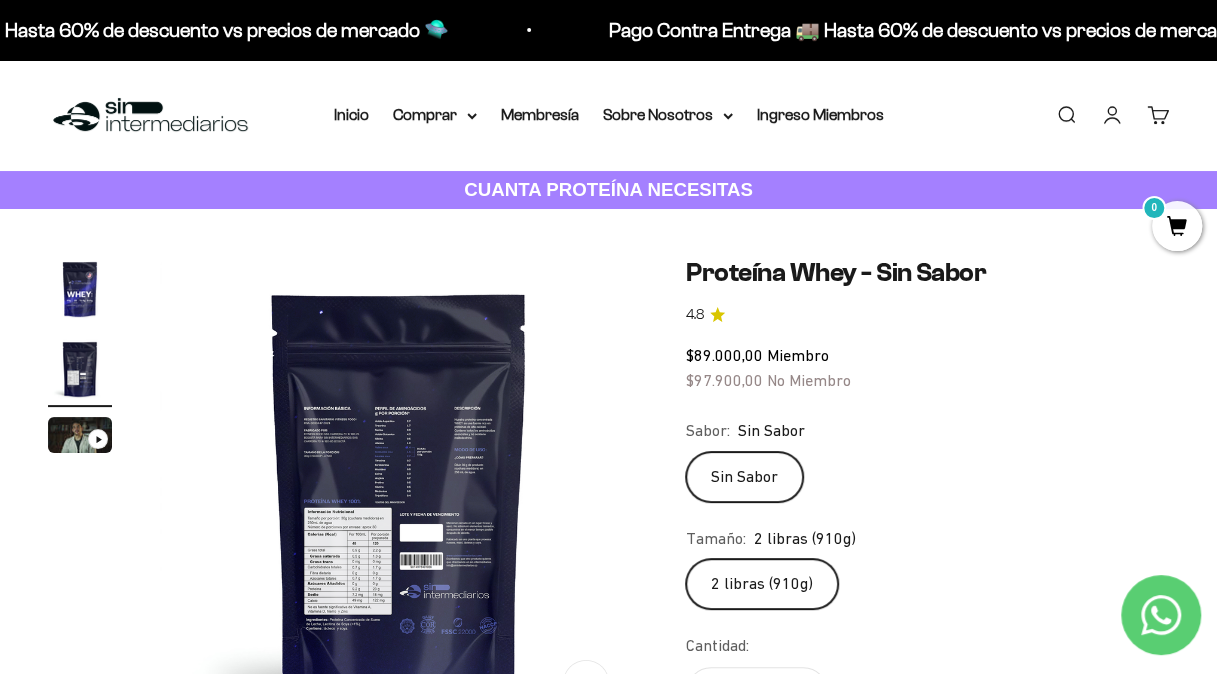 click on "CUANTA PROTEÍNA NECESITAS" at bounding box center [608, 189] 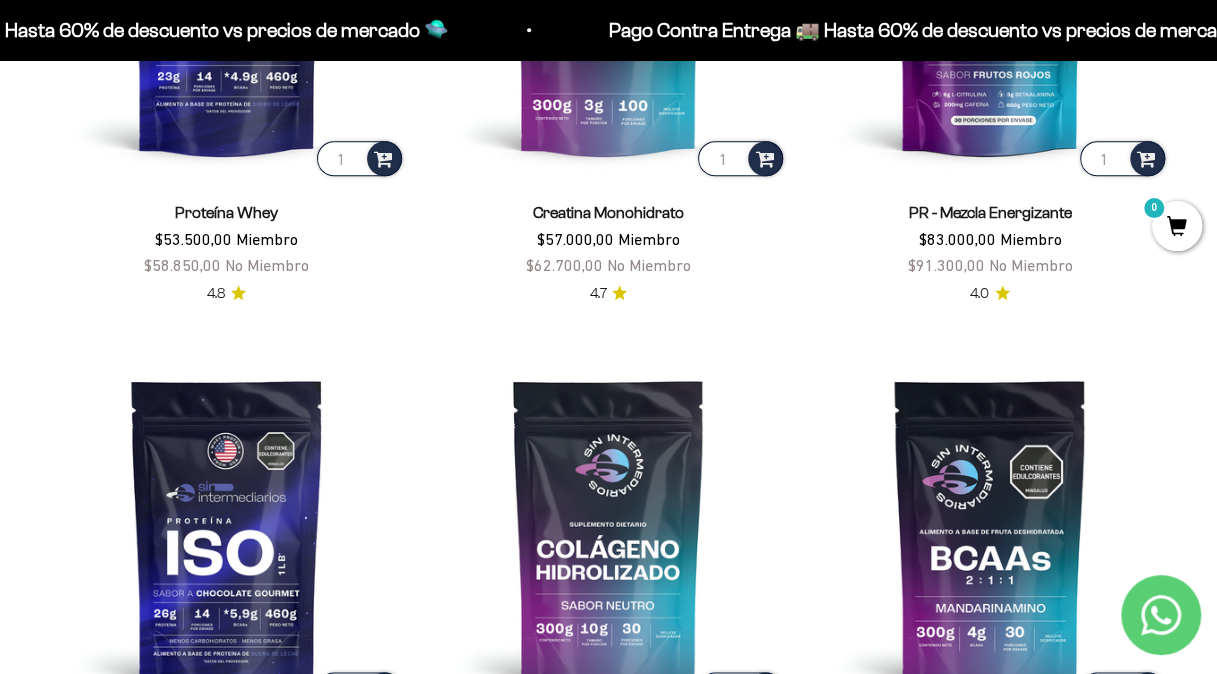 scroll, scrollTop: 1000, scrollLeft: 0, axis: vertical 